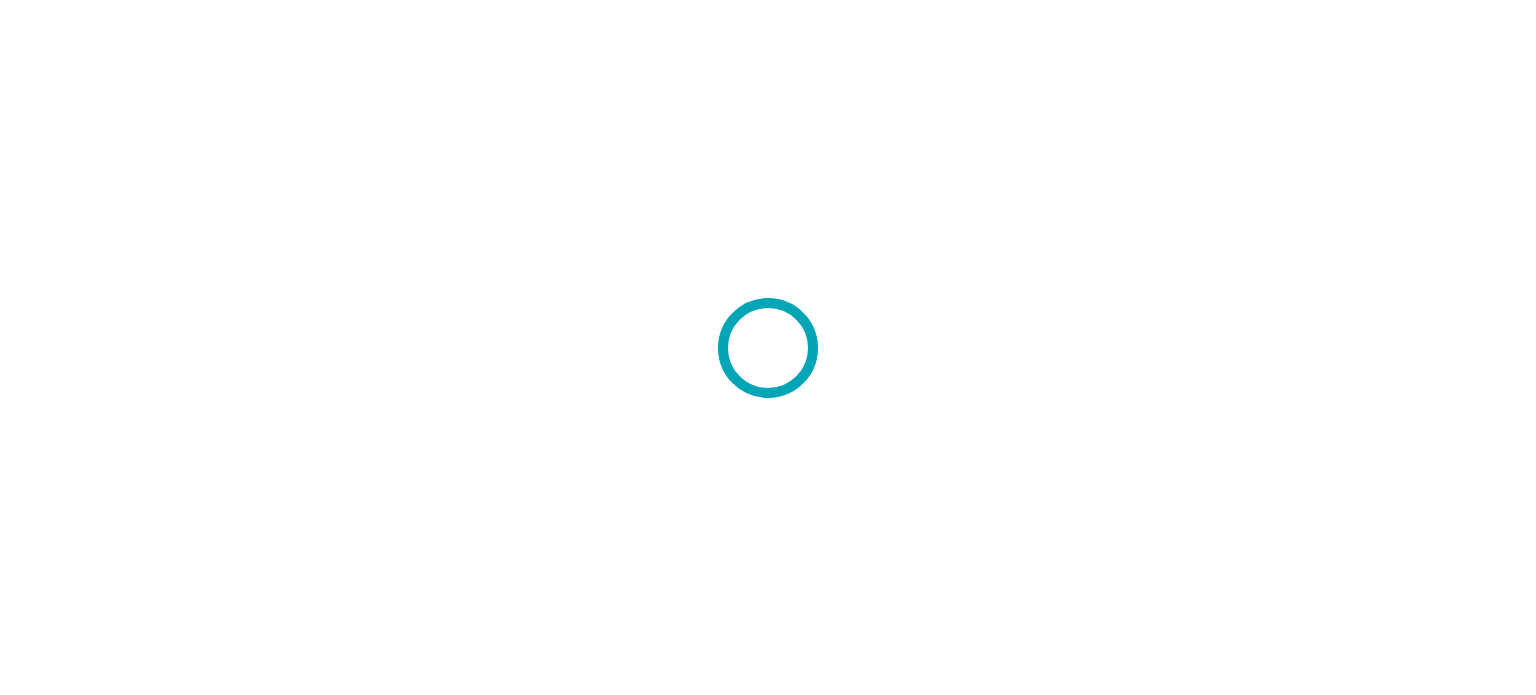 scroll, scrollTop: 0, scrollLeft: 0, axis: both 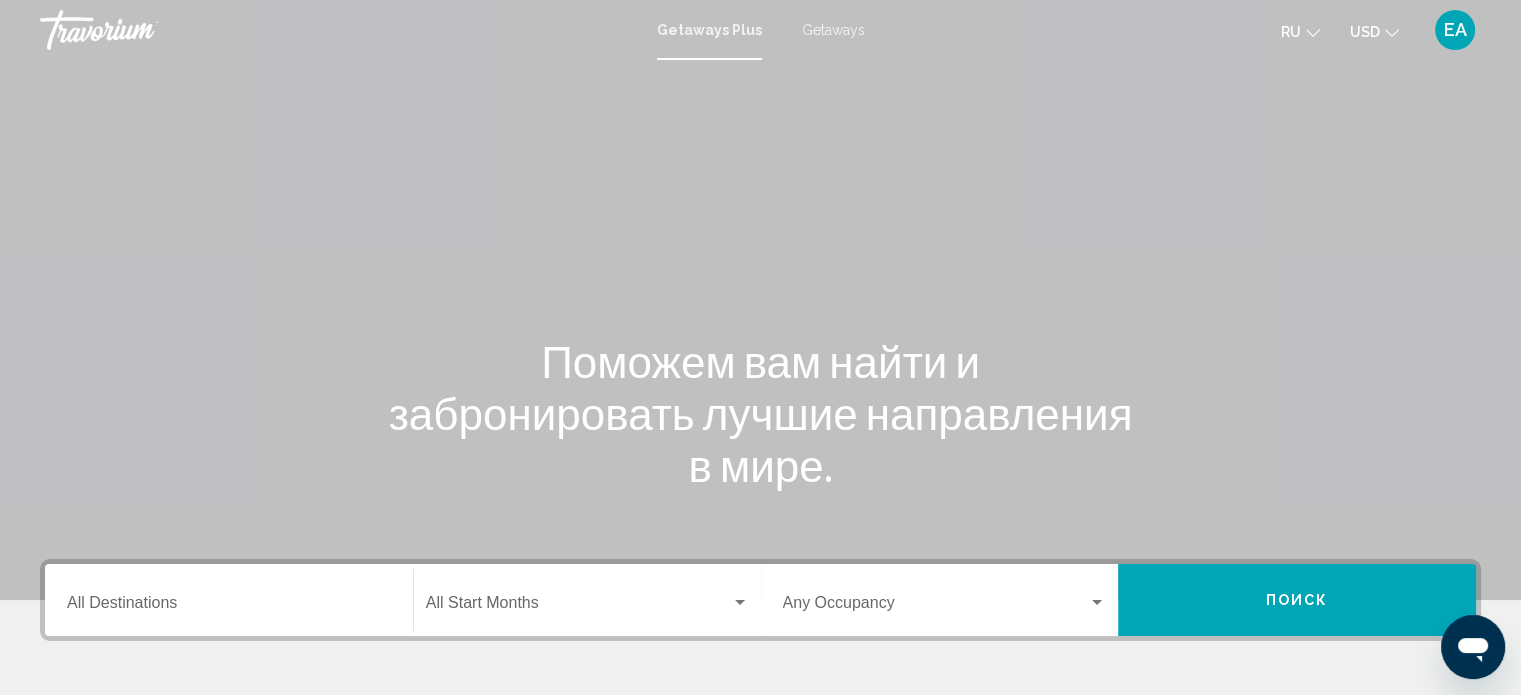click on "Getaways" at bounding box center (833, 30) 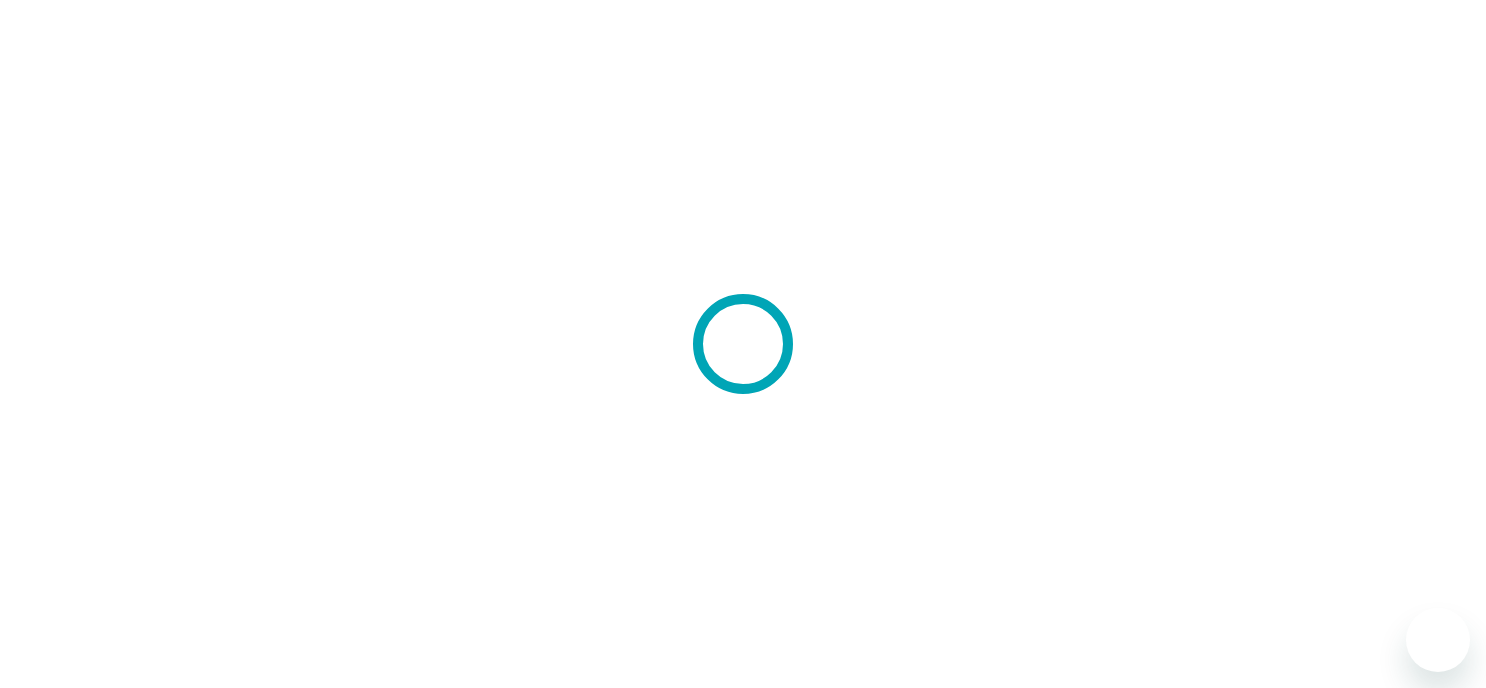 scroll, scrollTop: 0, scrollLeft: 0, axis: both 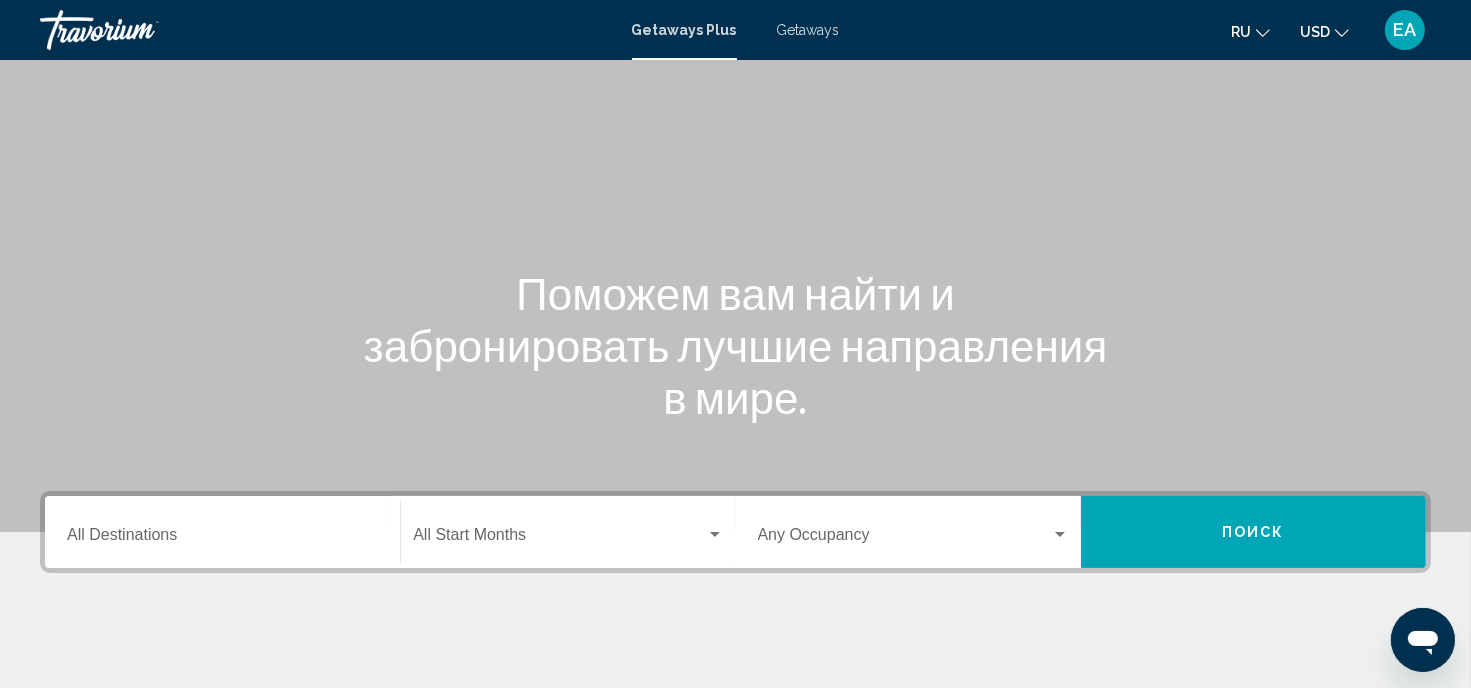 click on "Destination All Destinations" at bounding box center [222, 539] 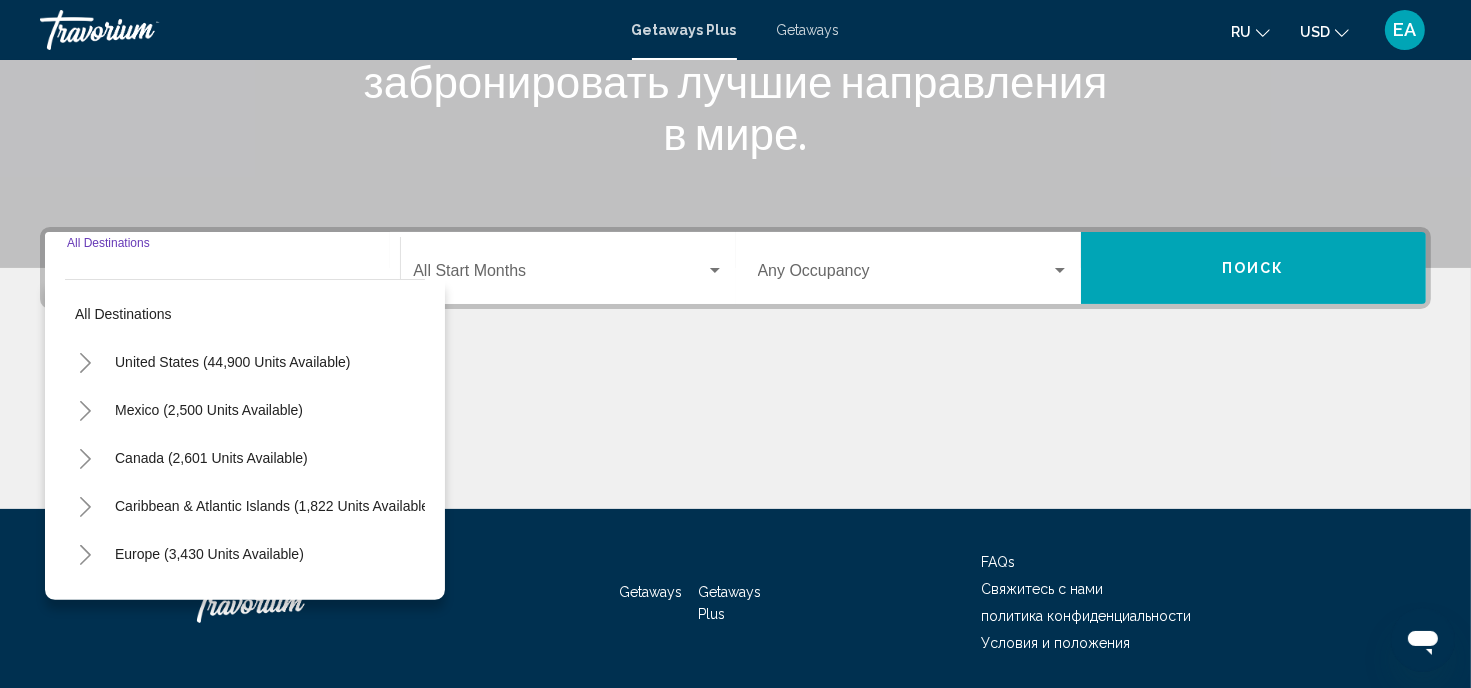 scroll, scrollTop: 397, scrollLeft: 0, axis: vertical 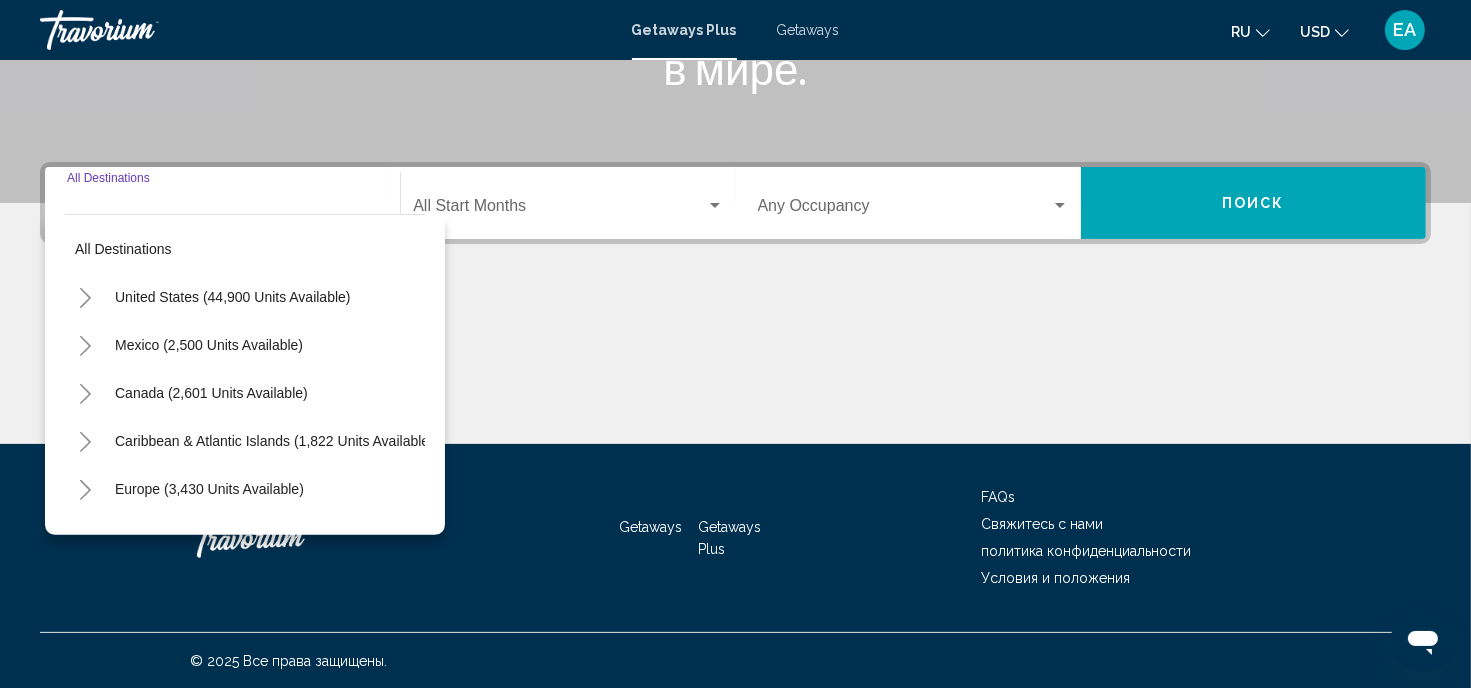 click 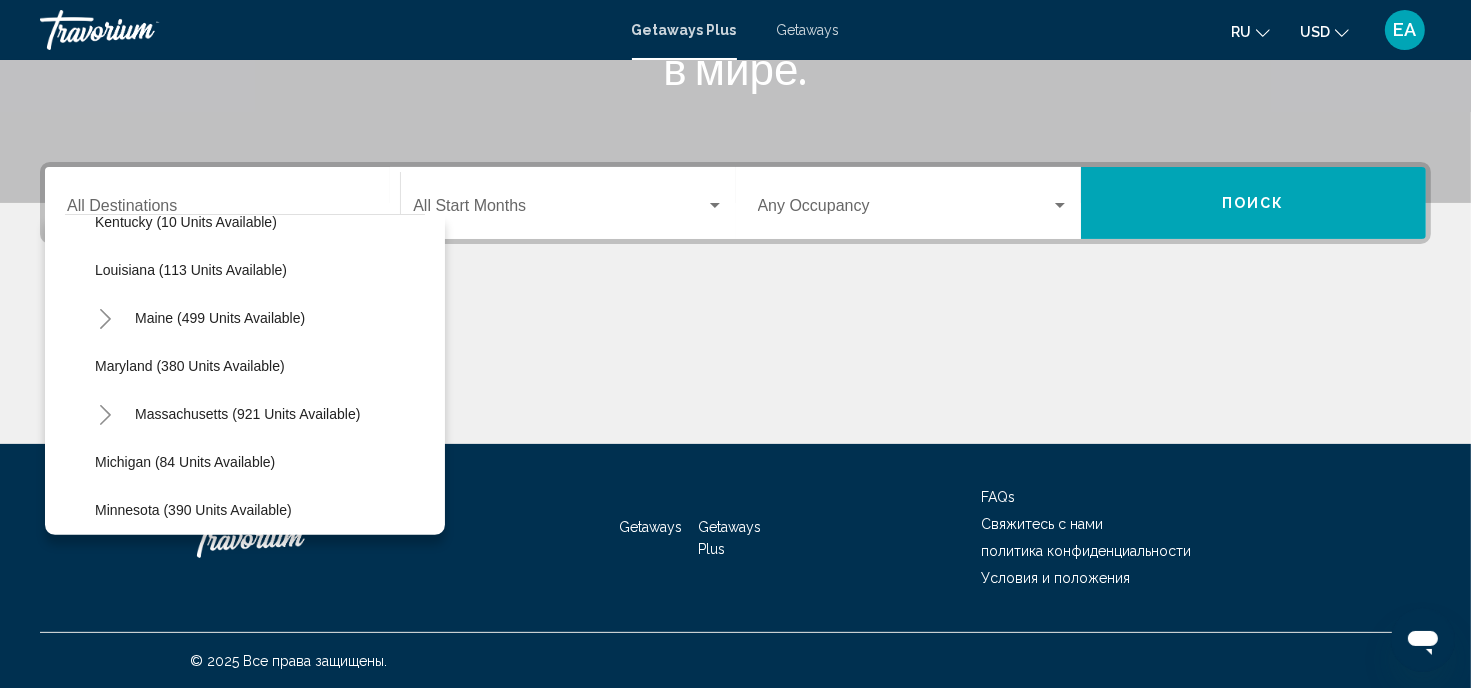 scroll, scrollTop: 836, scrollLeft: 0, axis: vertical 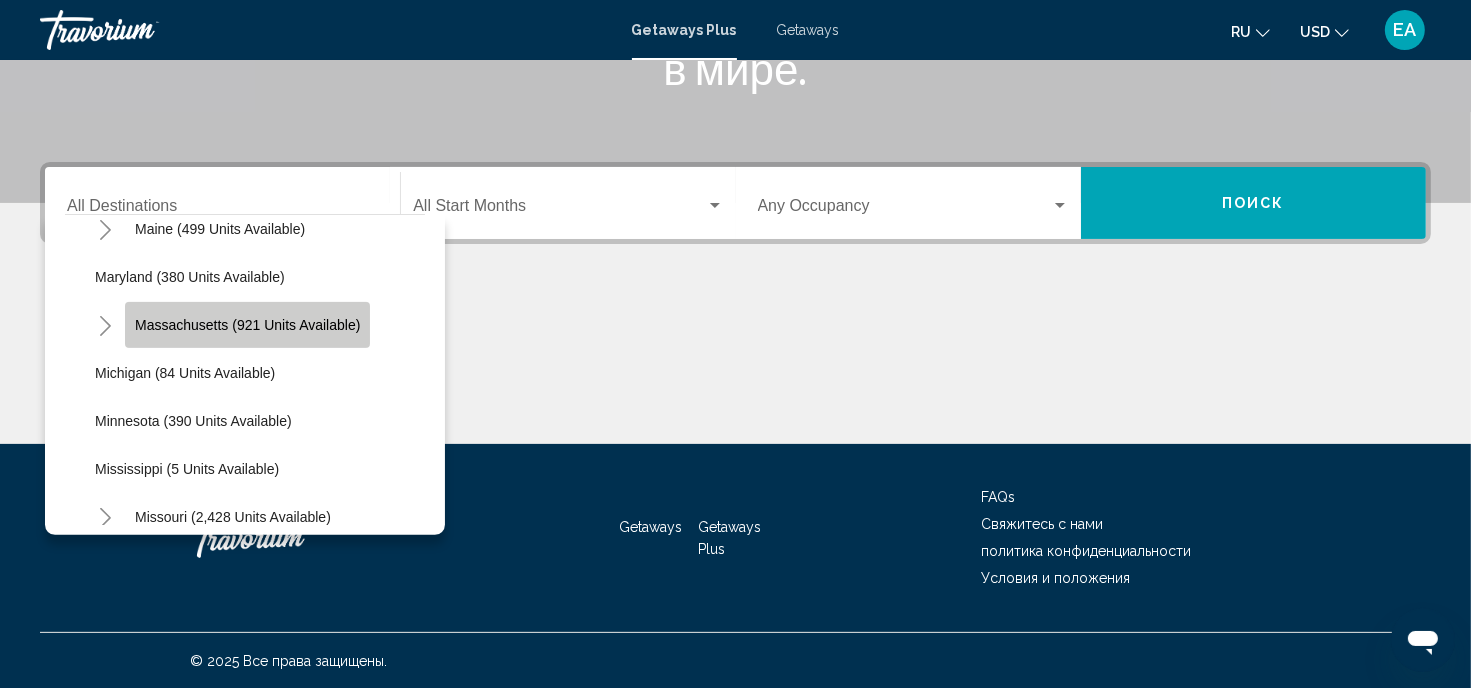 click on "Massachusetts (921 units available)" 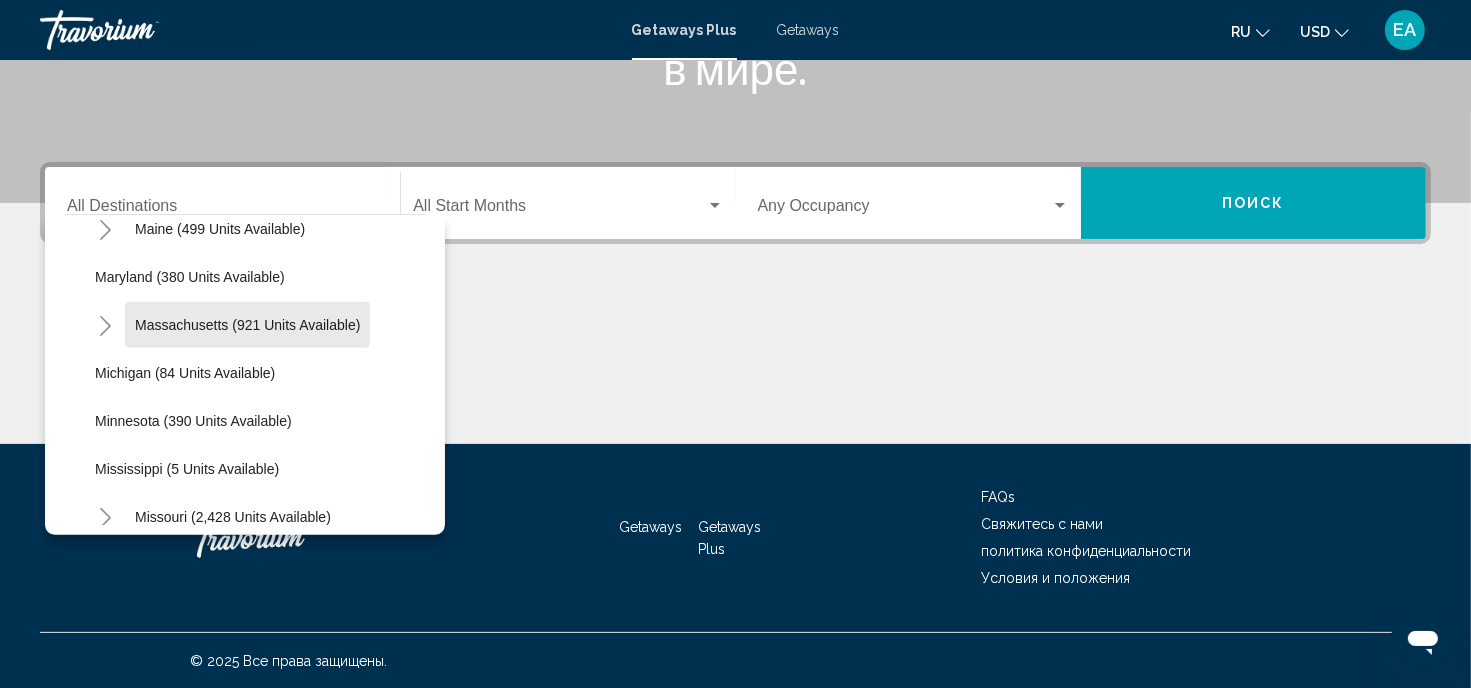type on "**********" 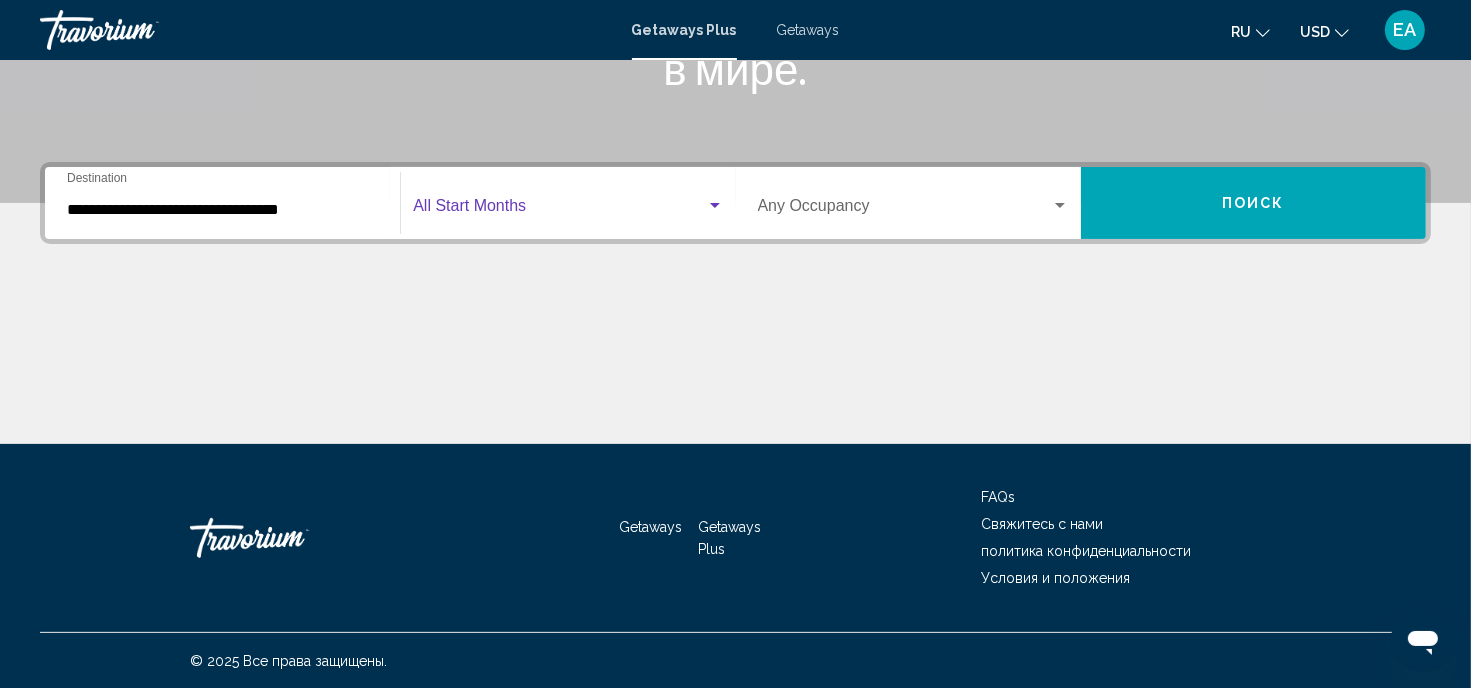 click at bounding box center (715, 206) 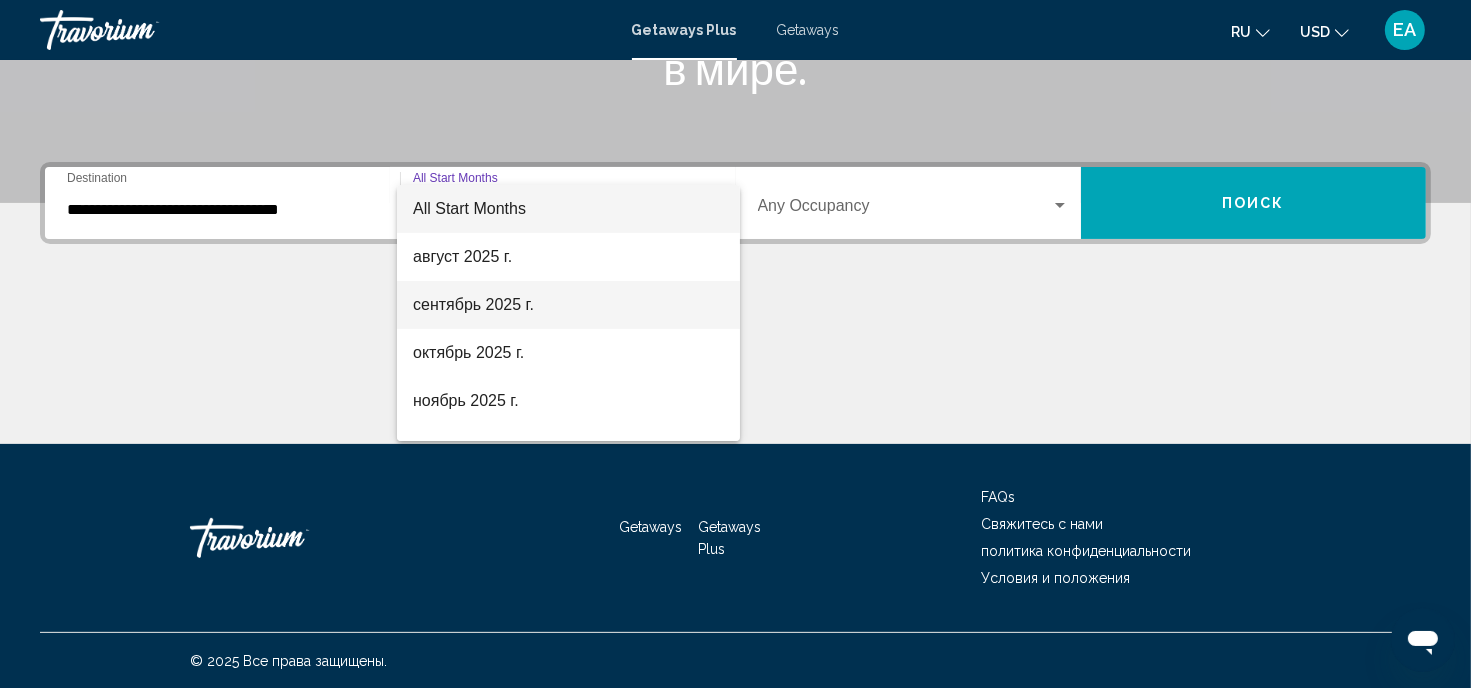 click on "сентябрь 2025 г." at bounding box center [568, 305] 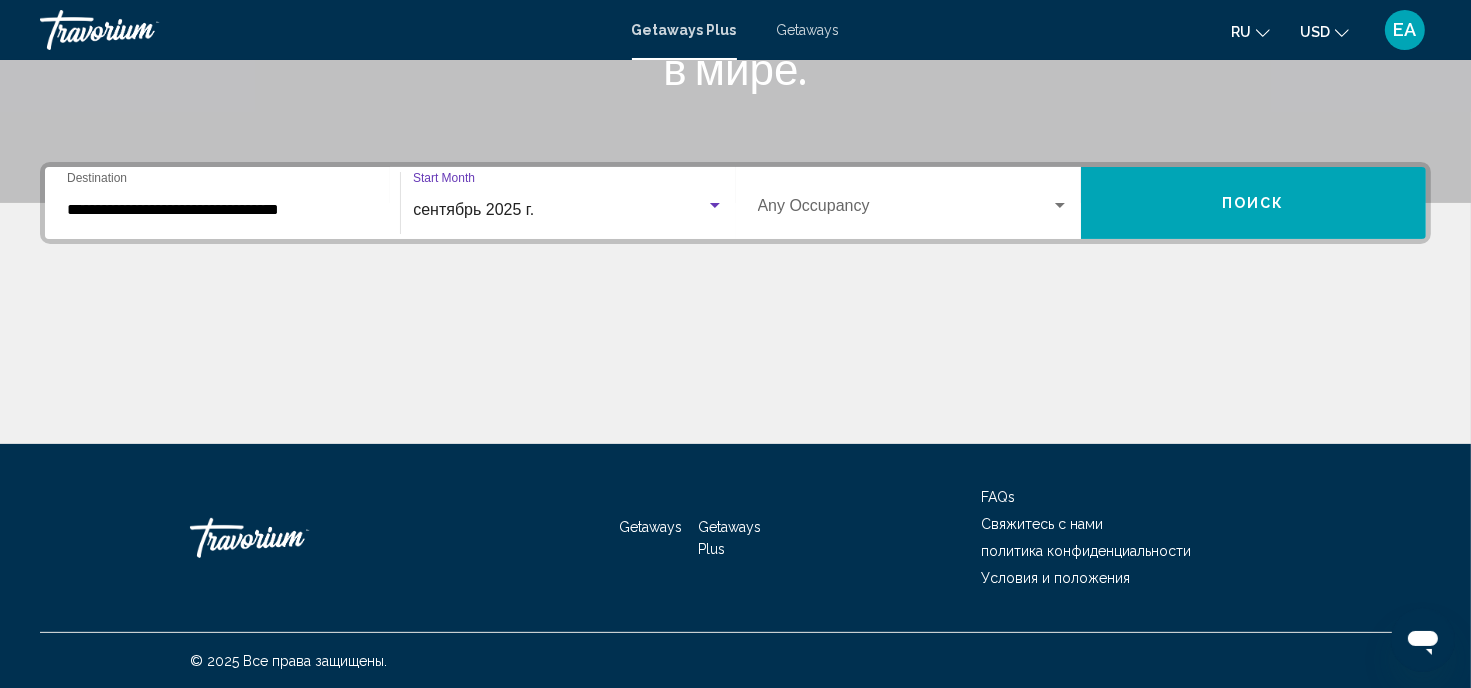 click at bounding box center (1060, 205) 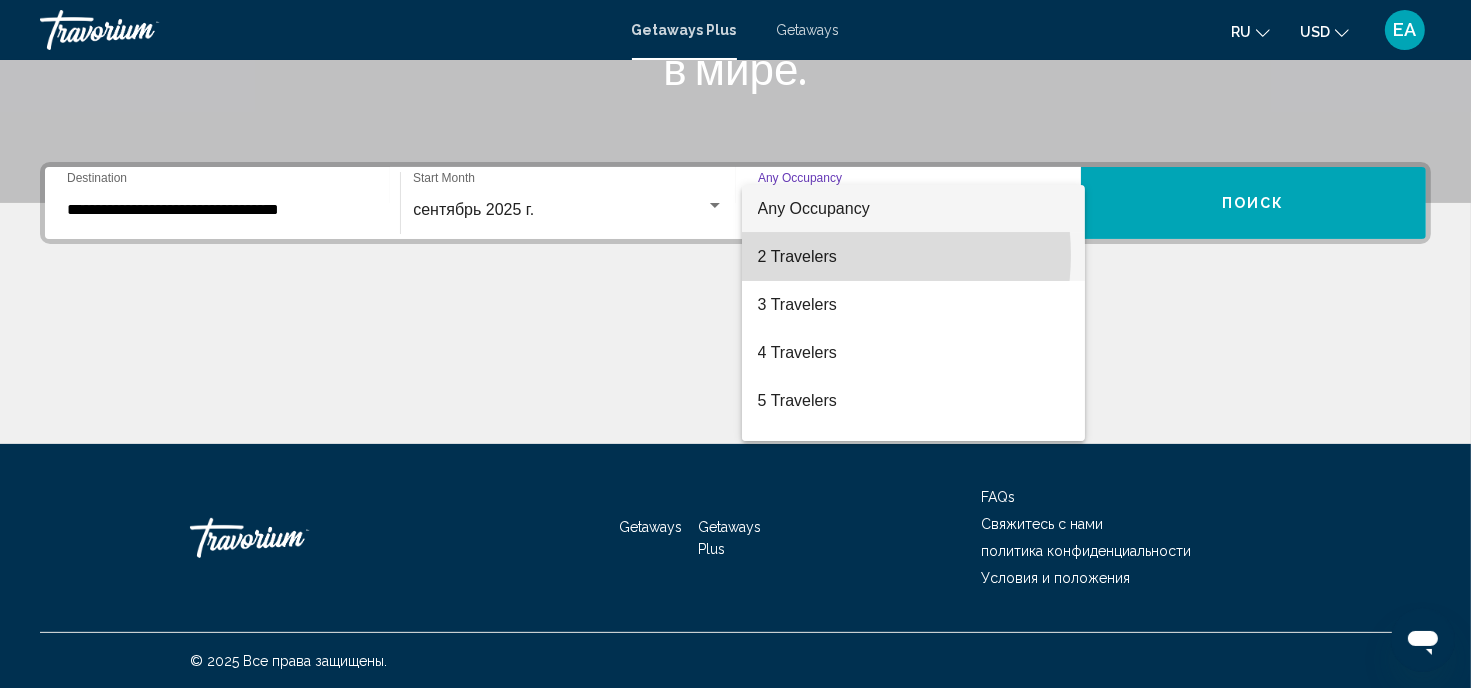 click on "2 Travelers" at bounding box center (913, 257) 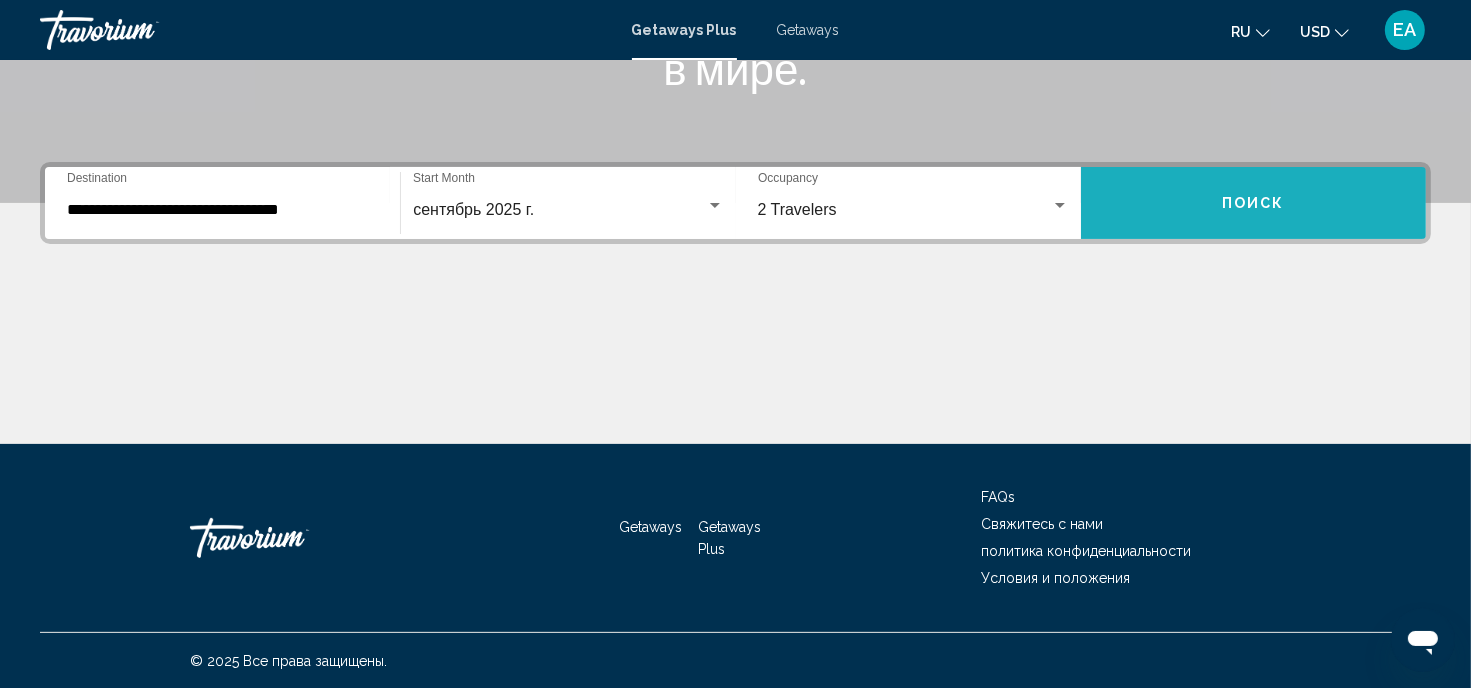 click on "Поиск" at bounding box center [1253, 203] 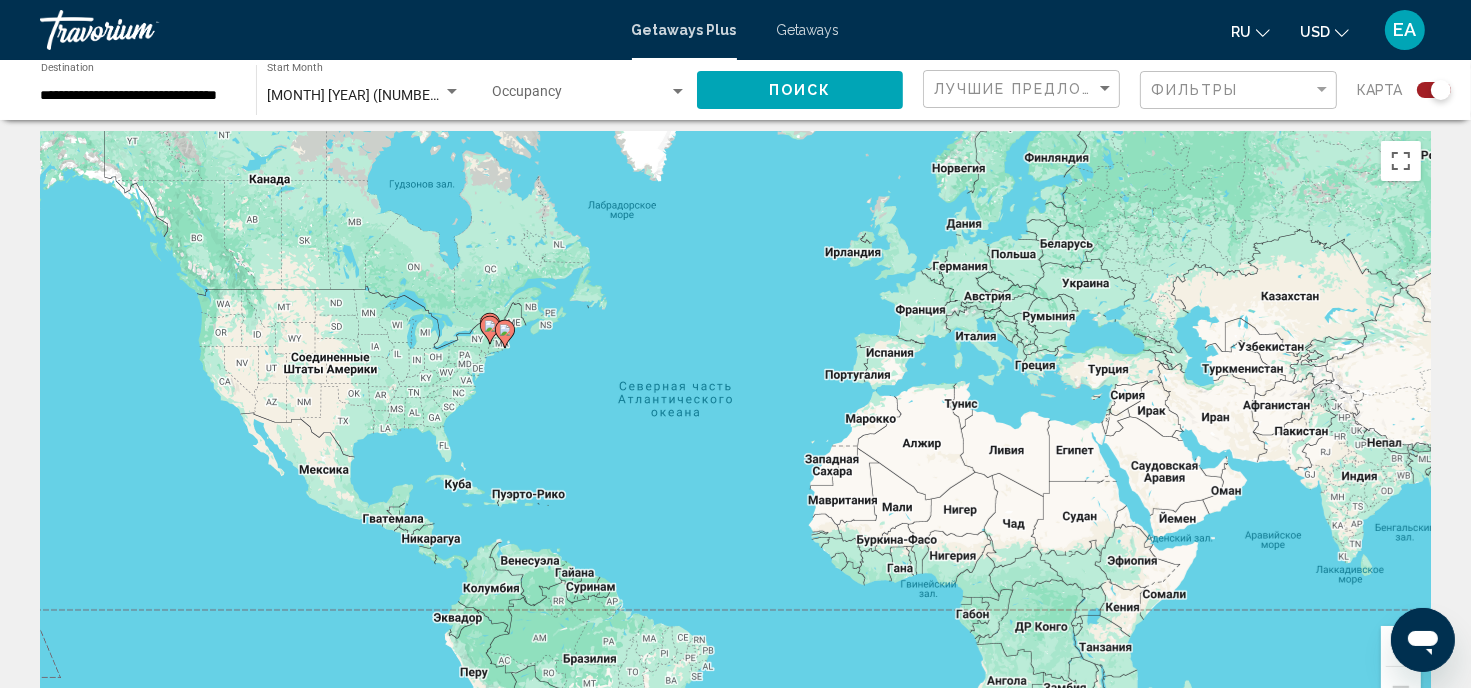 scroll, scrollTop: 0, scrollLeft: 0, axis: both 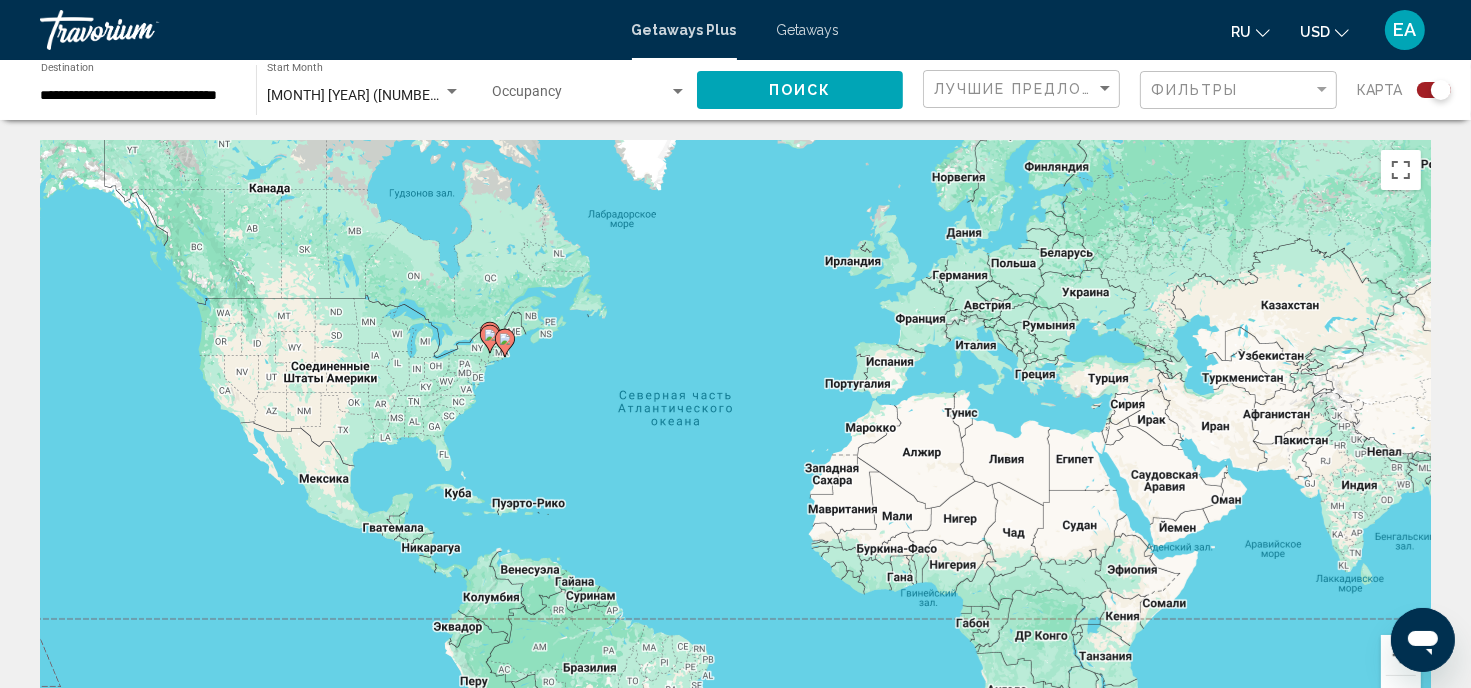 click on "Getaways" at bounding box center [808, 30] 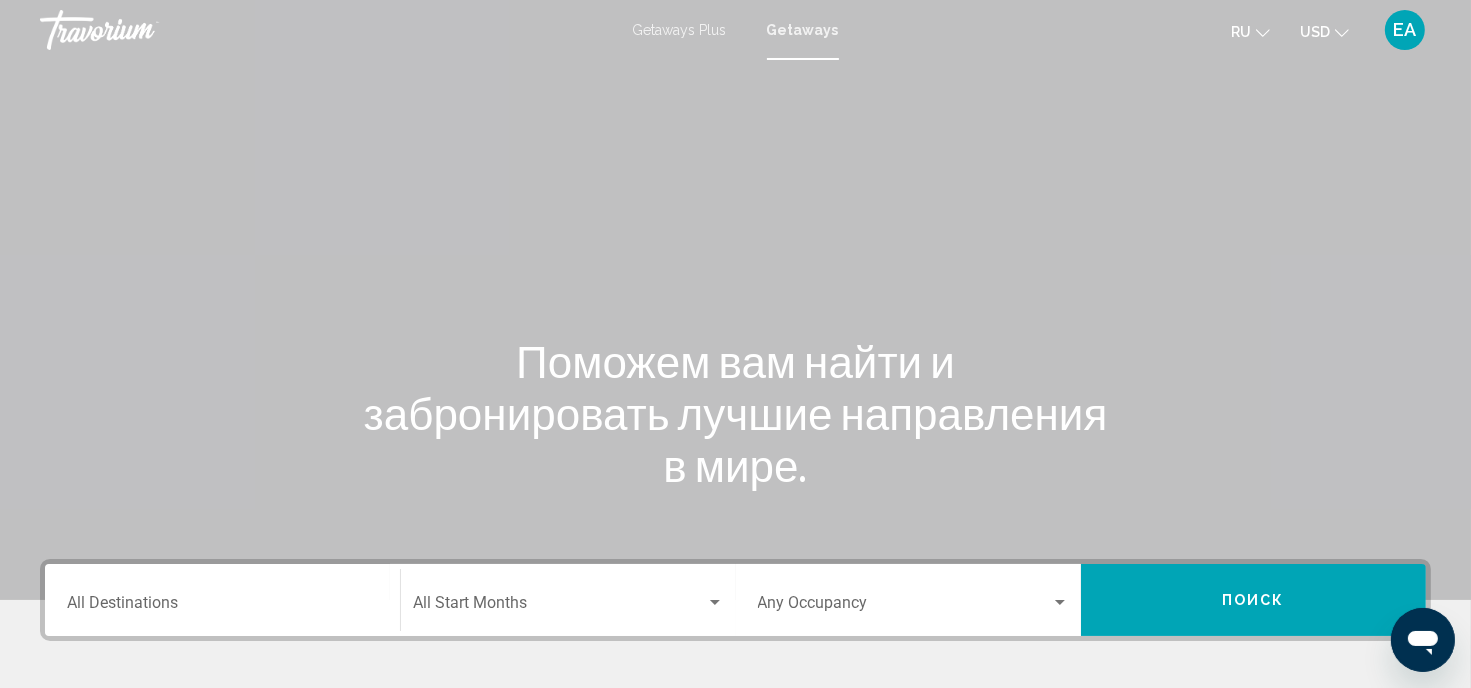 click on "Destination All Destinations" at bounding box center [222, 607] 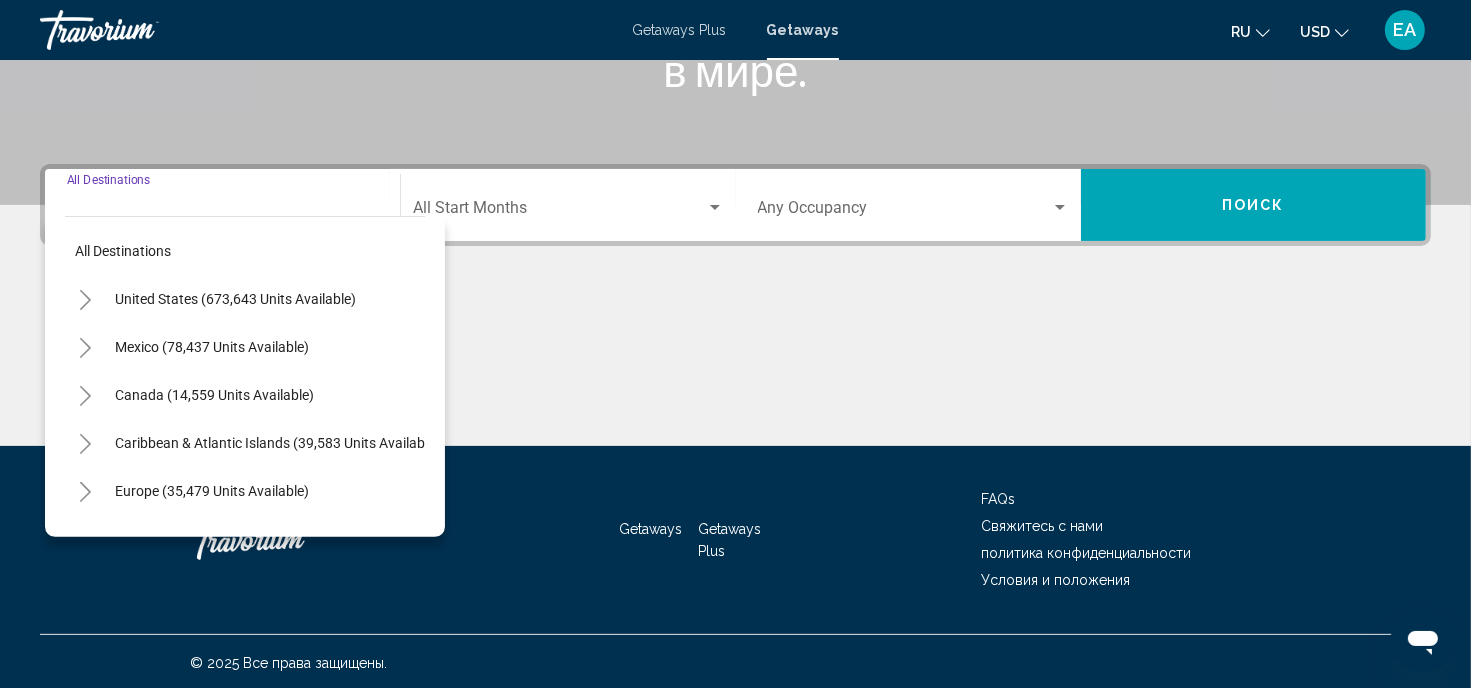 scroll, scrollTop: 397, scrollLeft: 0, axis: vertical 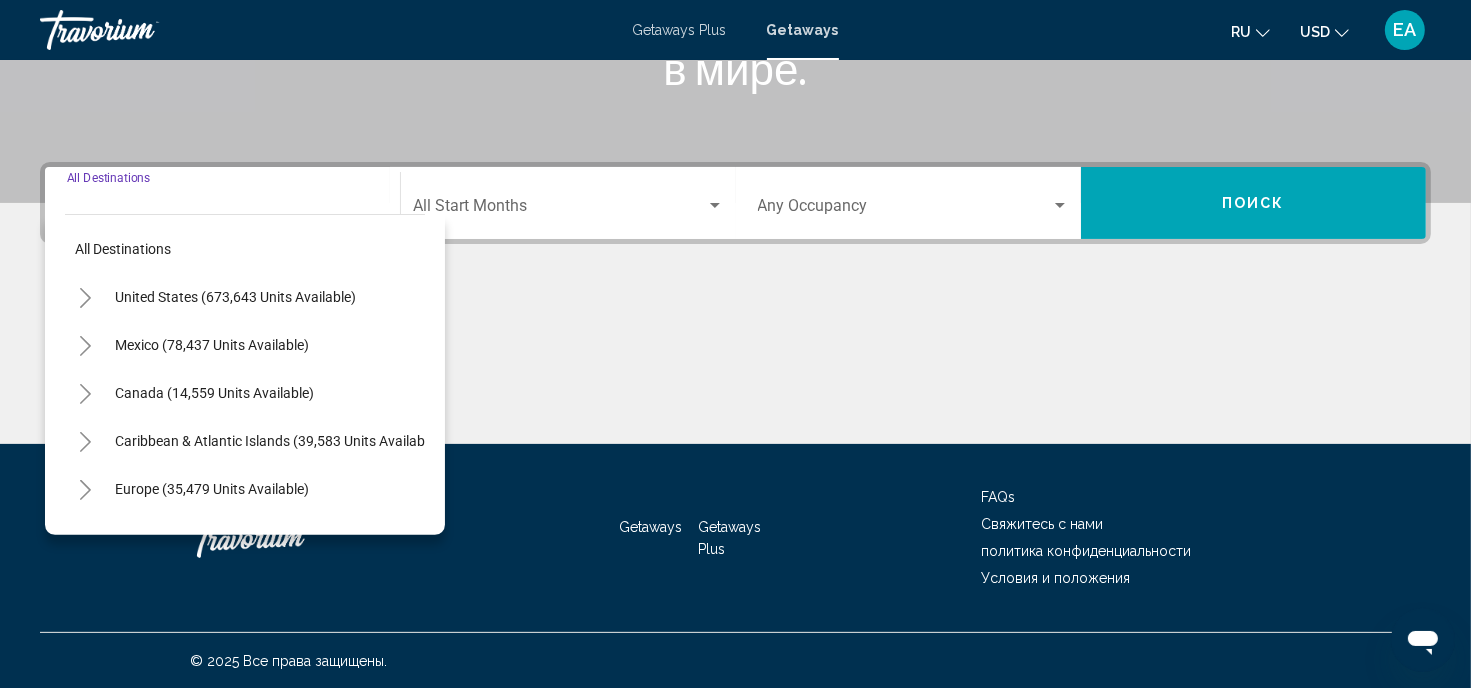 click 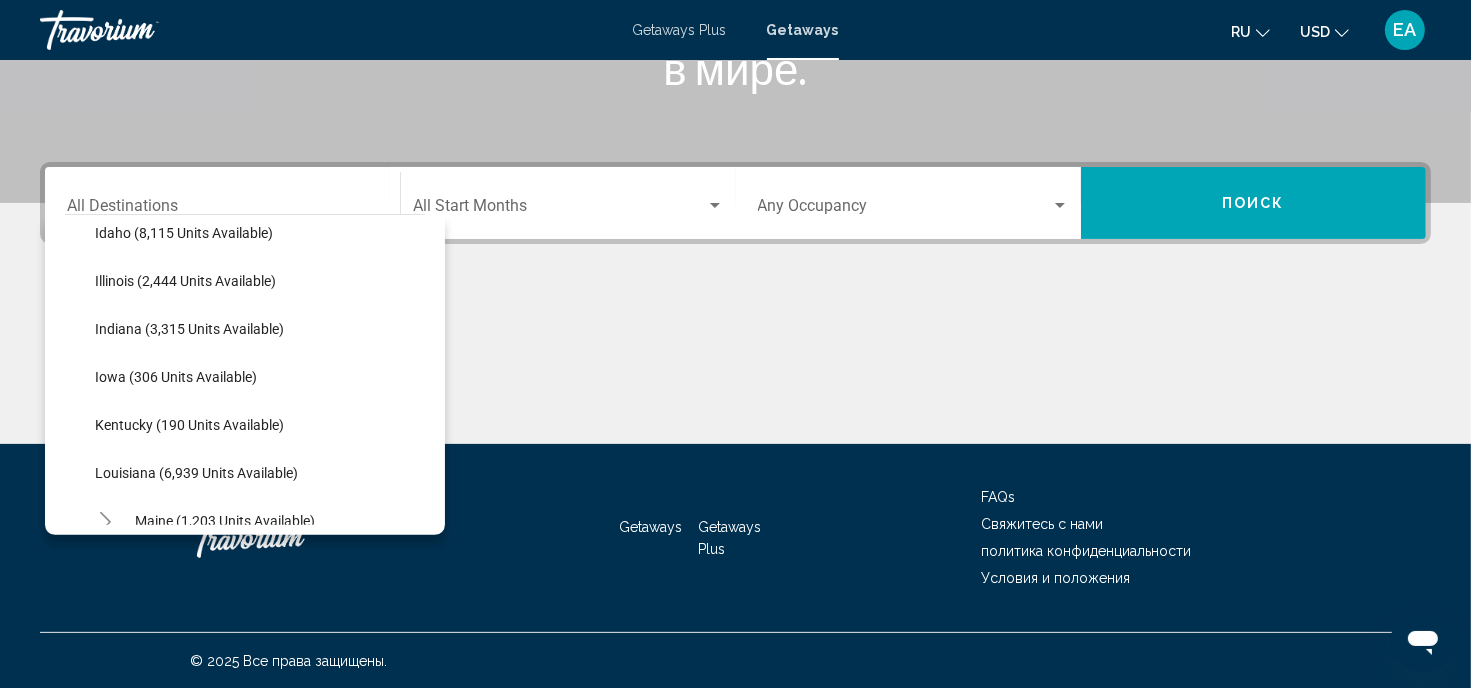 scroll, scrollTop: 812, scrollLeft: 0, axis: vertical 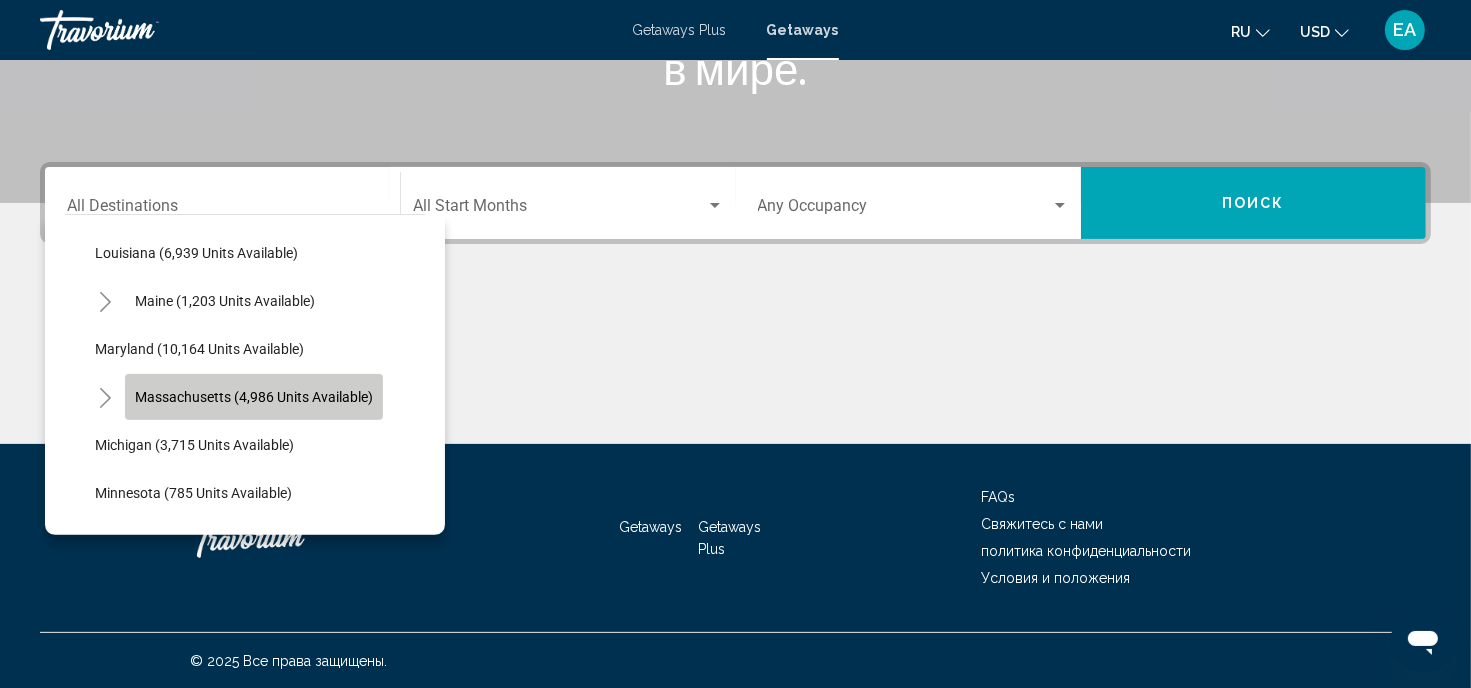 click on "Massachusetts (4,986 units available)" 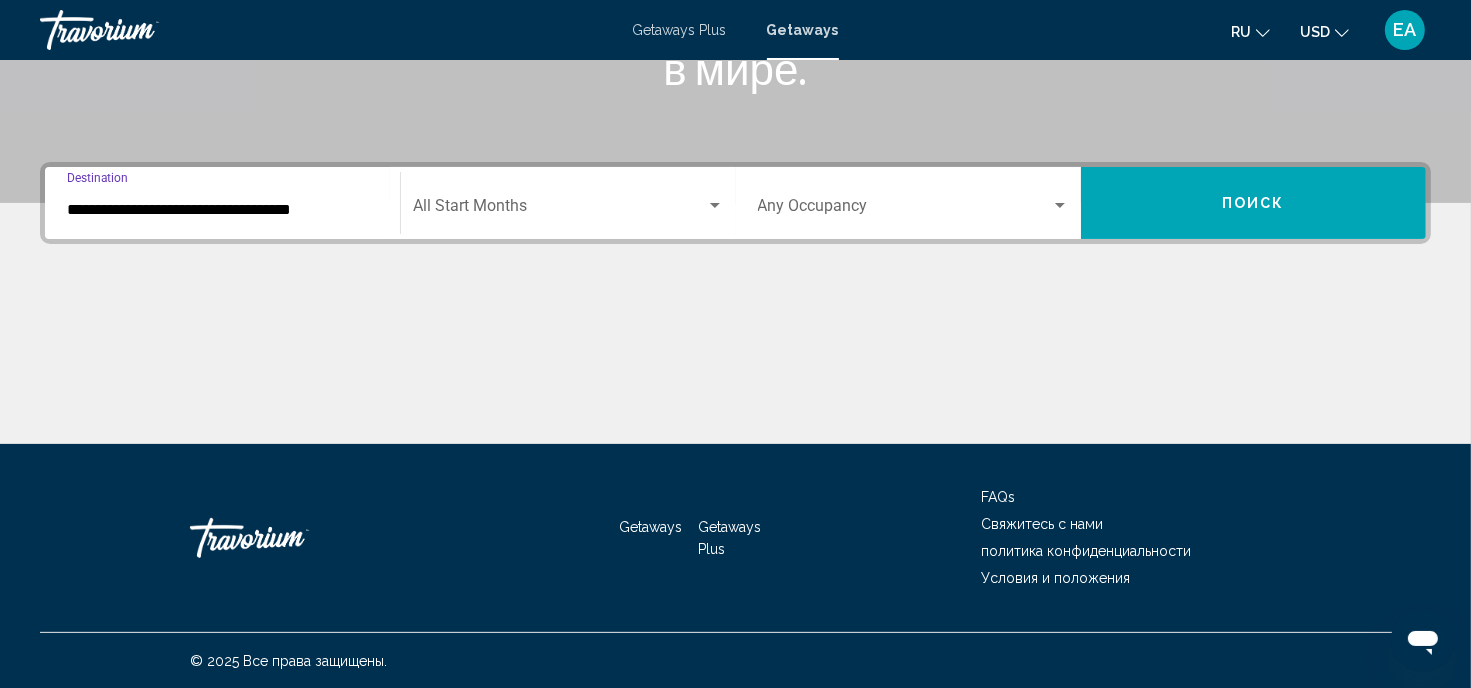 click at bounding box center [715, 206] 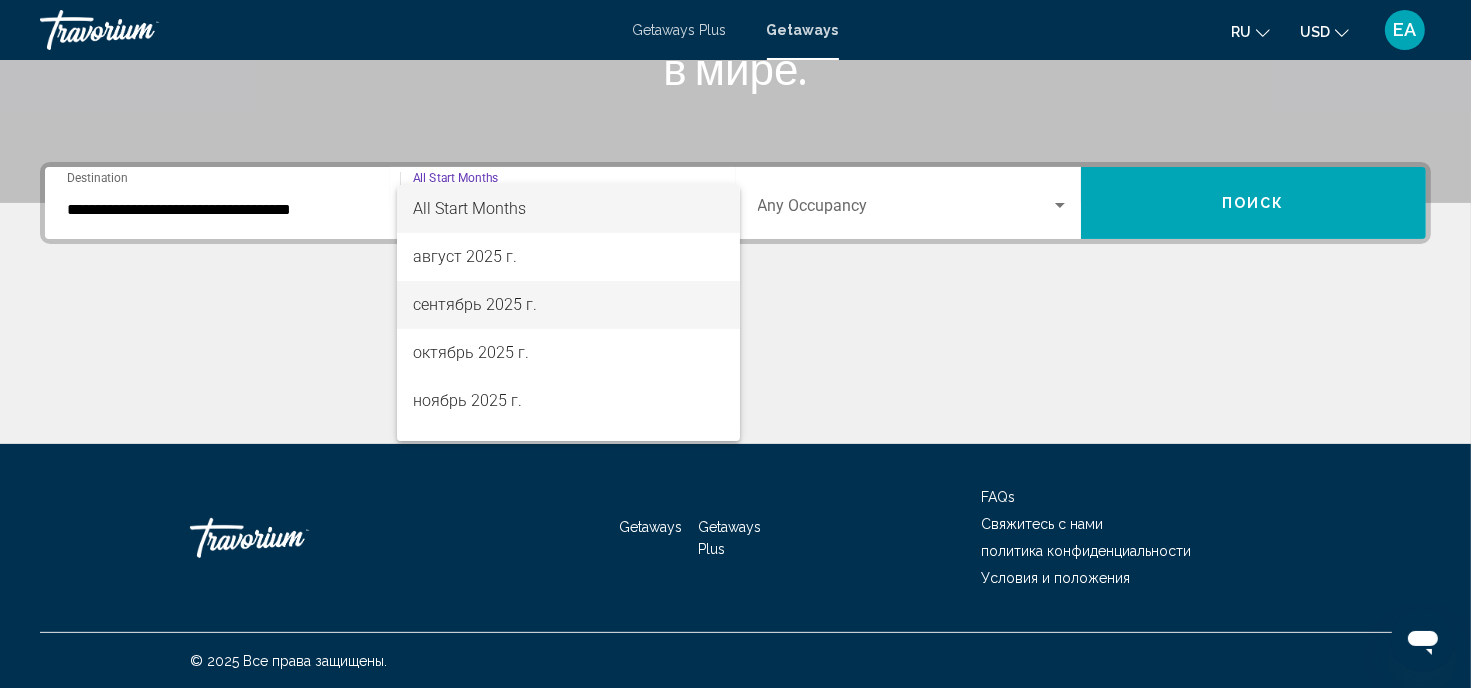 click on "сентябрь 2025 г." at bounding box center [568, 305] 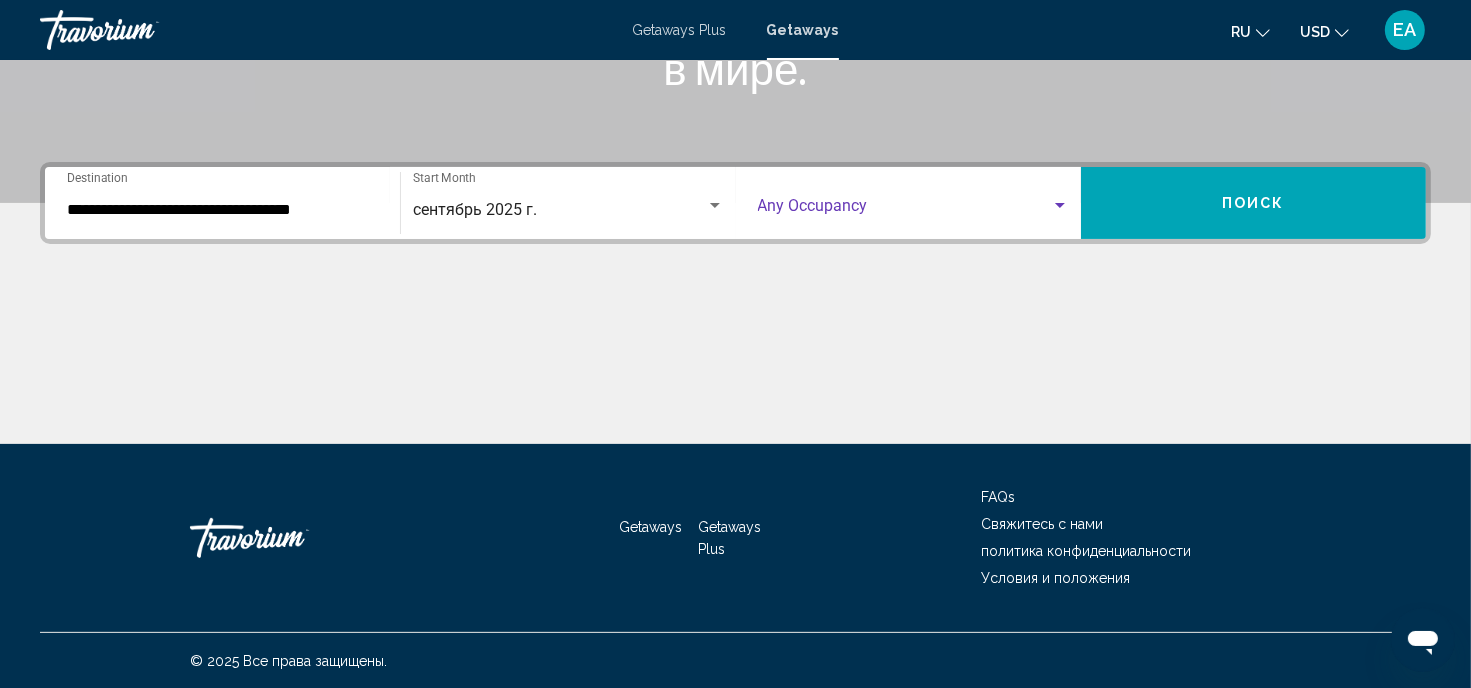 click at bounding box center [1060, 205] 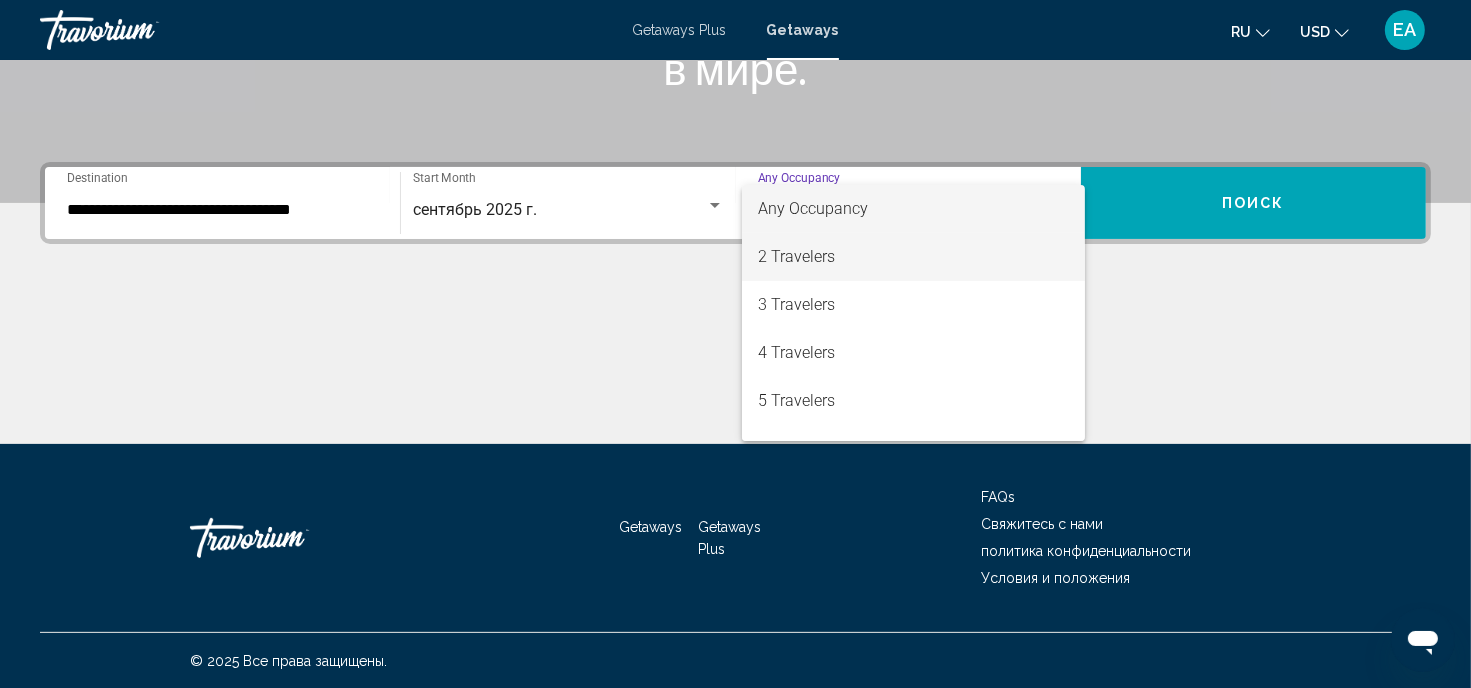 click on "2 Travelers" at bounding box center (913, 257) 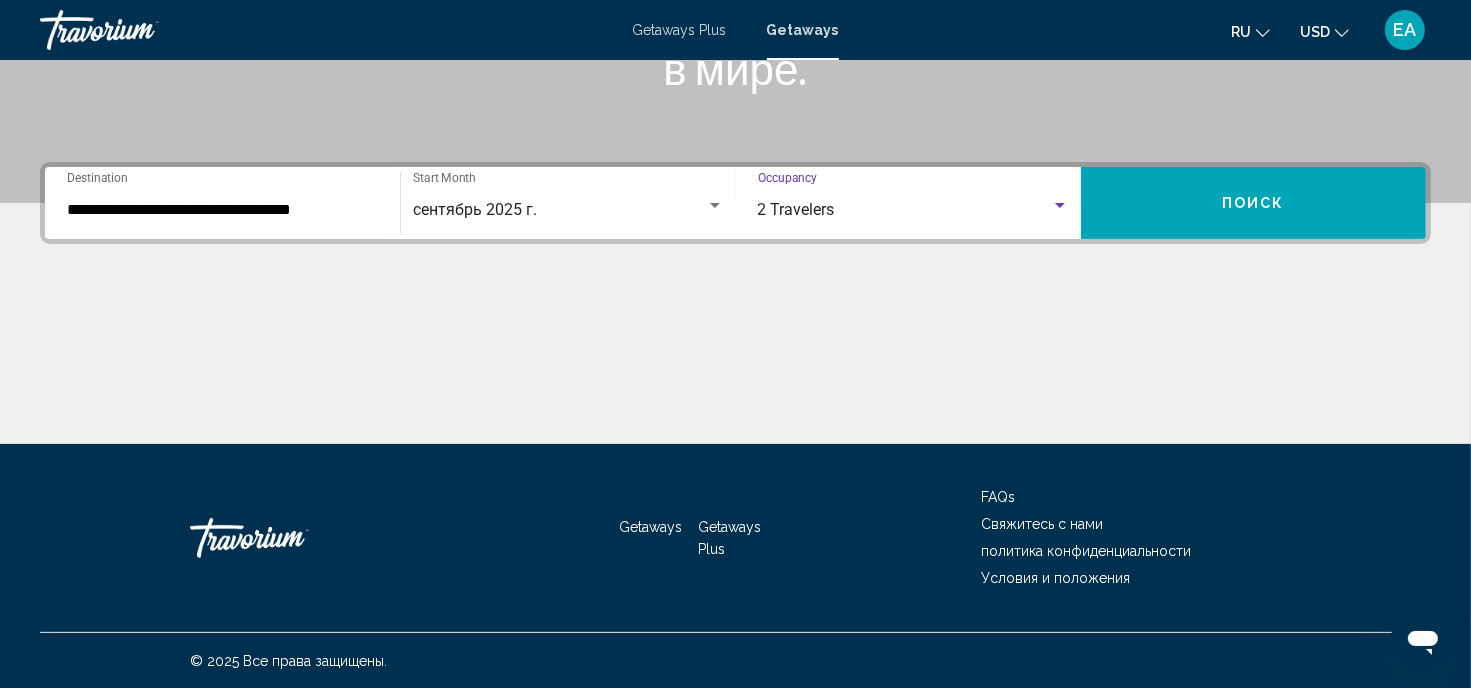 click on "Поиск" at bounding box center (1253, 204) 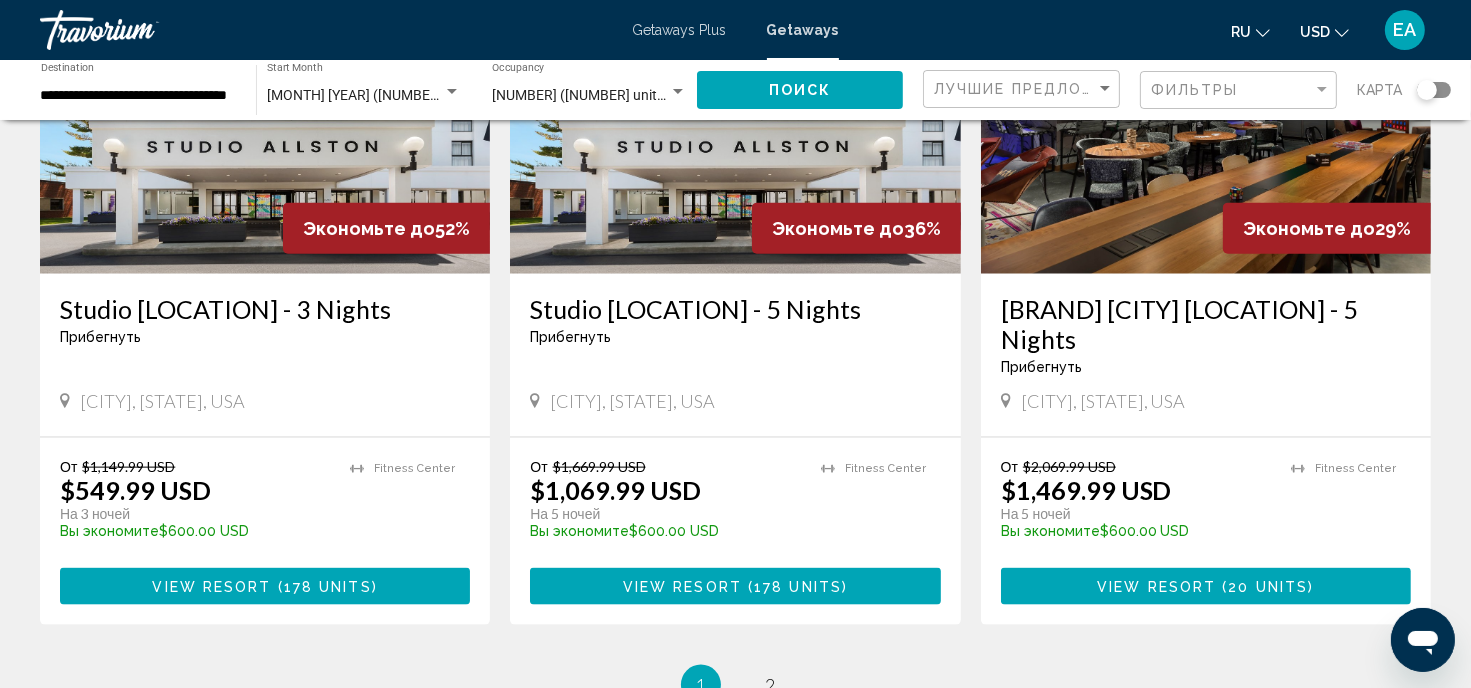 scroll, scrollTop: 2364, scrollLeft: 0, axis: vertical 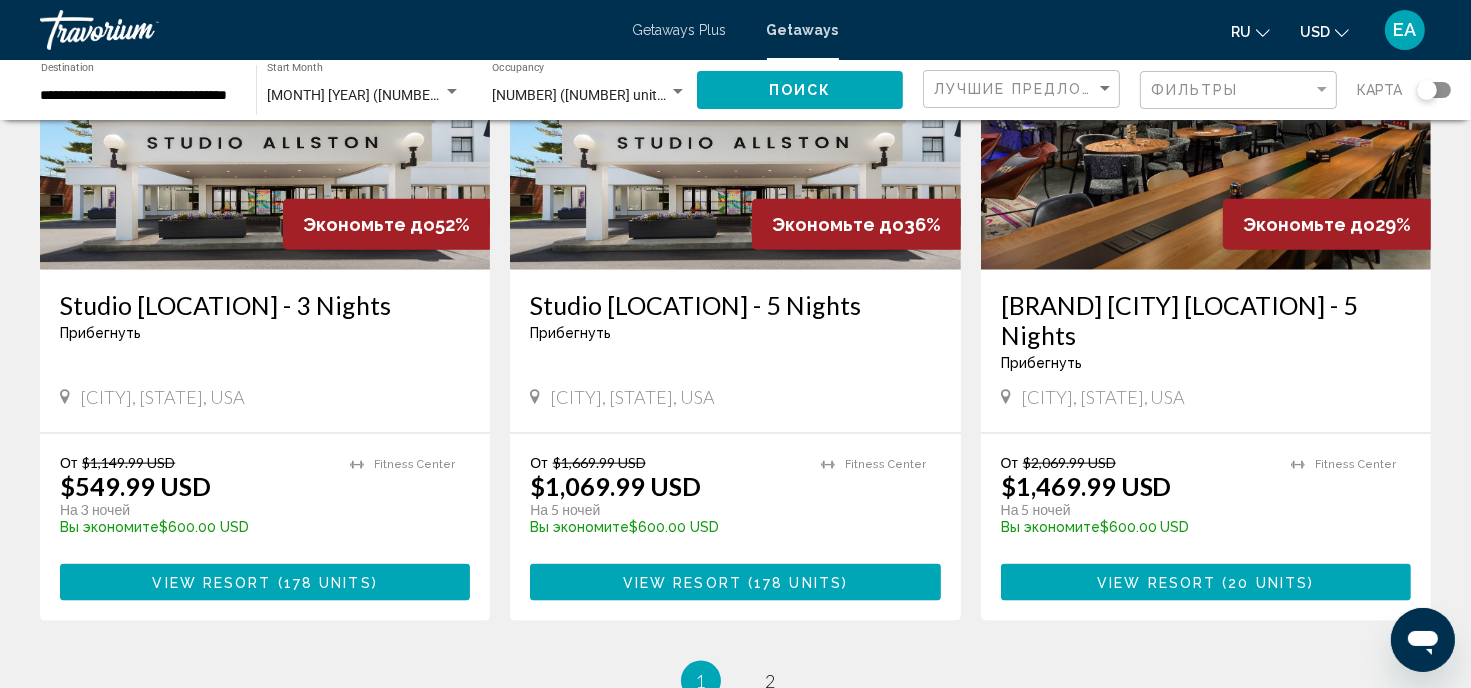click on "Studio [LOCATION] - 3 Nights" at bounding box center (265, 305) 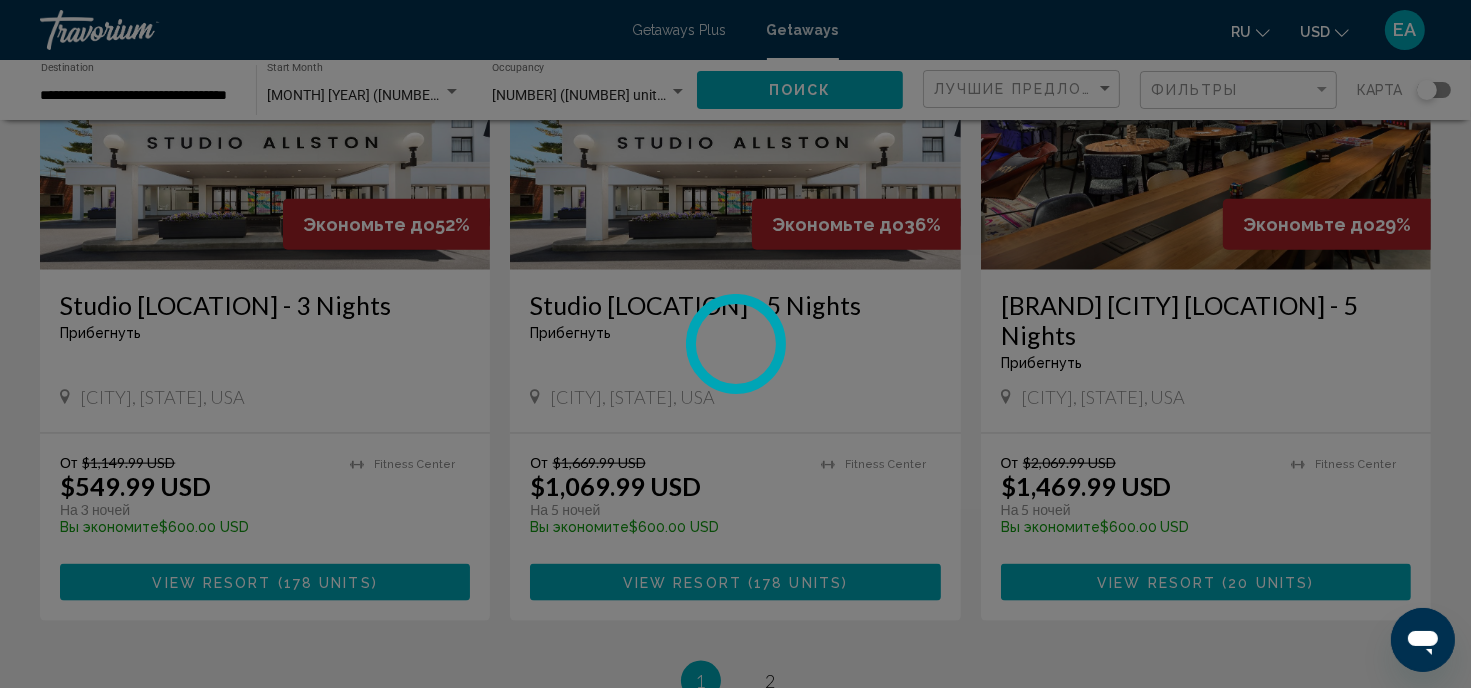 scroll, scrollTop: 16, scrollLeft: 0, axis: vertical 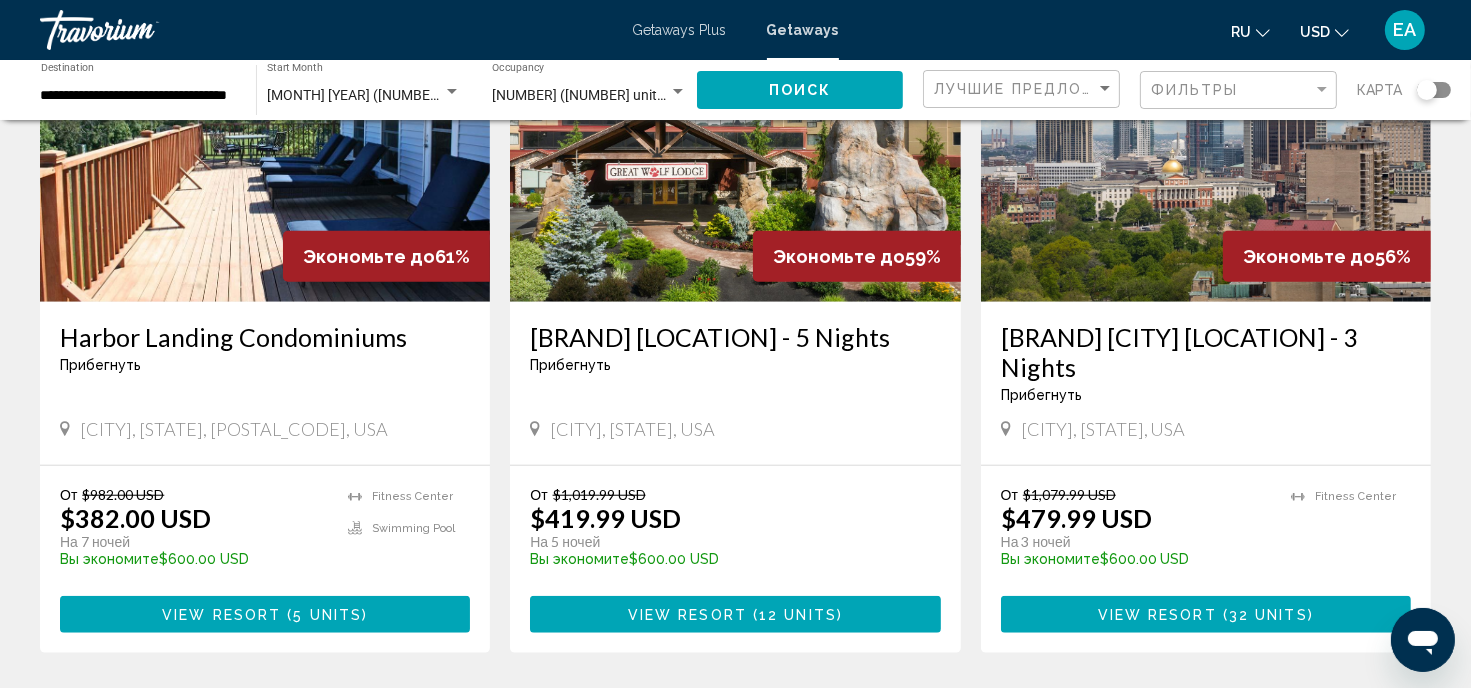 click on "[BRAND] [CITY] [LOCATION] - 3 Nights" at bounding box center (1206, 352) 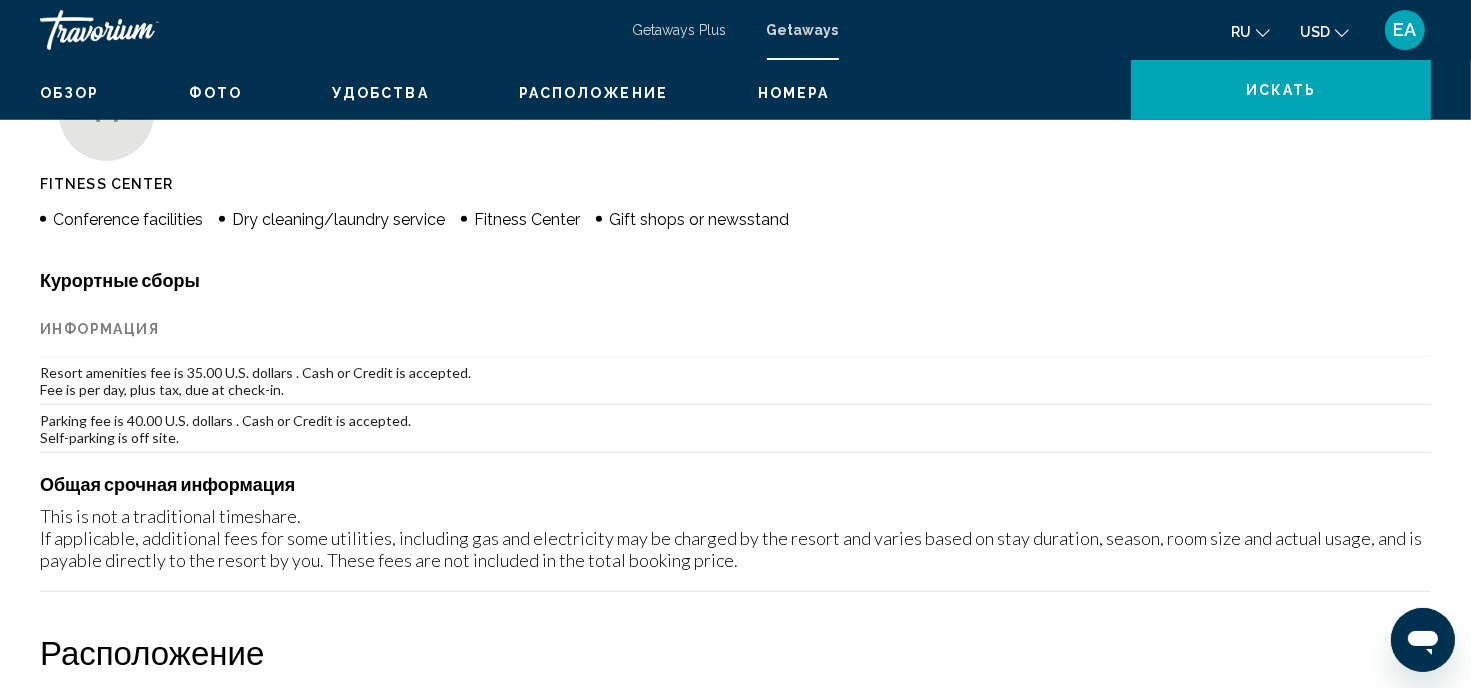scroll, scrollTop: 16, scrollLeft: 0, axis: vertical 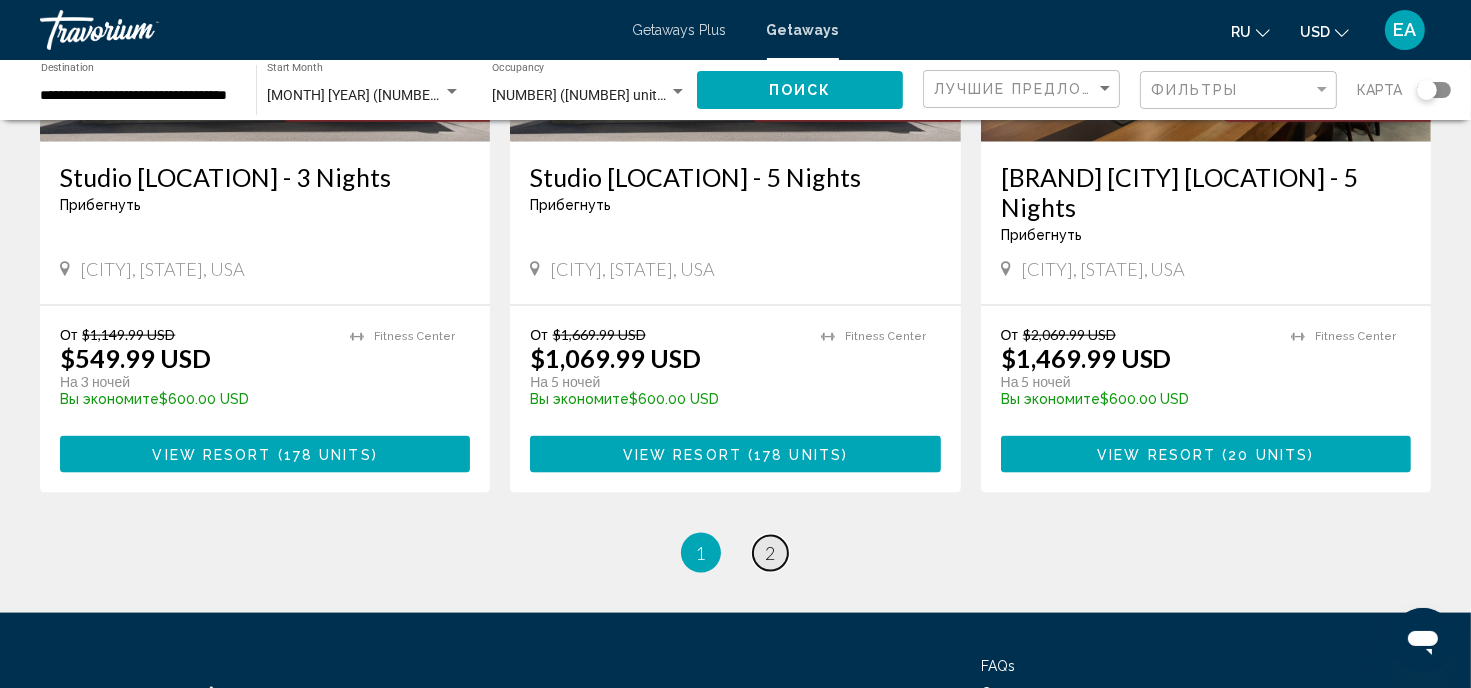 click on "2" at bounding box center [771, 553] 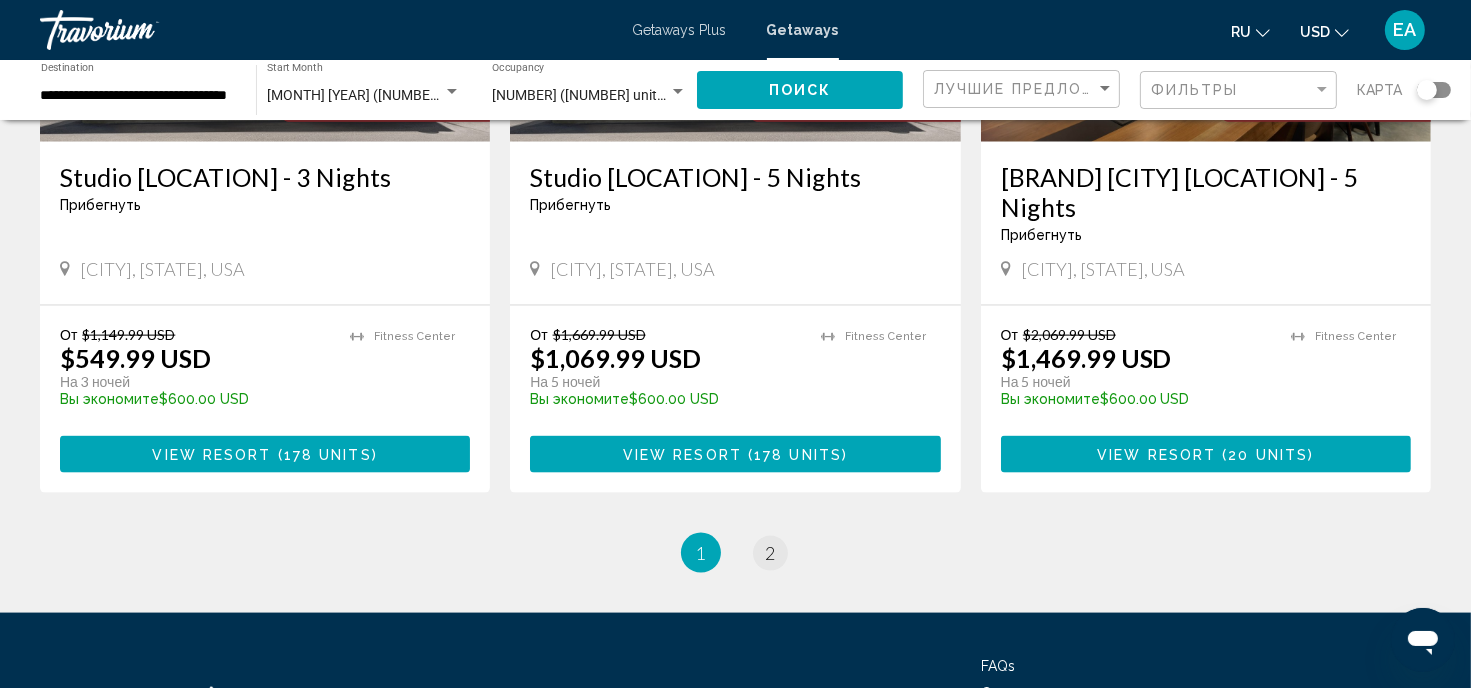 scroll, scrollTop: 0, scrollLeft: 0, axis: both 